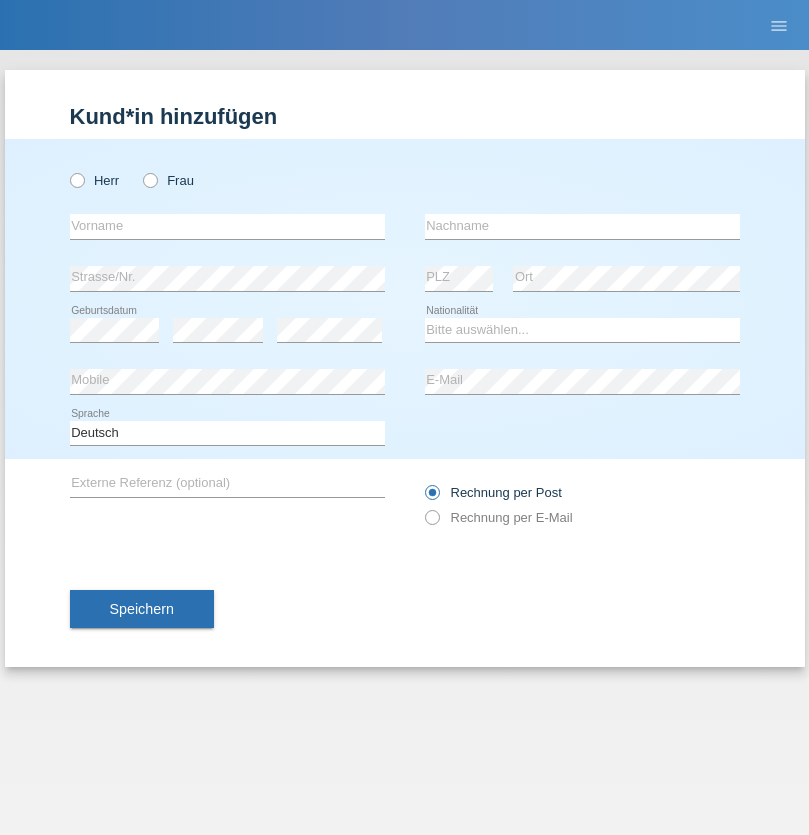 scroll, scrollTop: 0, scrollLeft: 0, axis: both 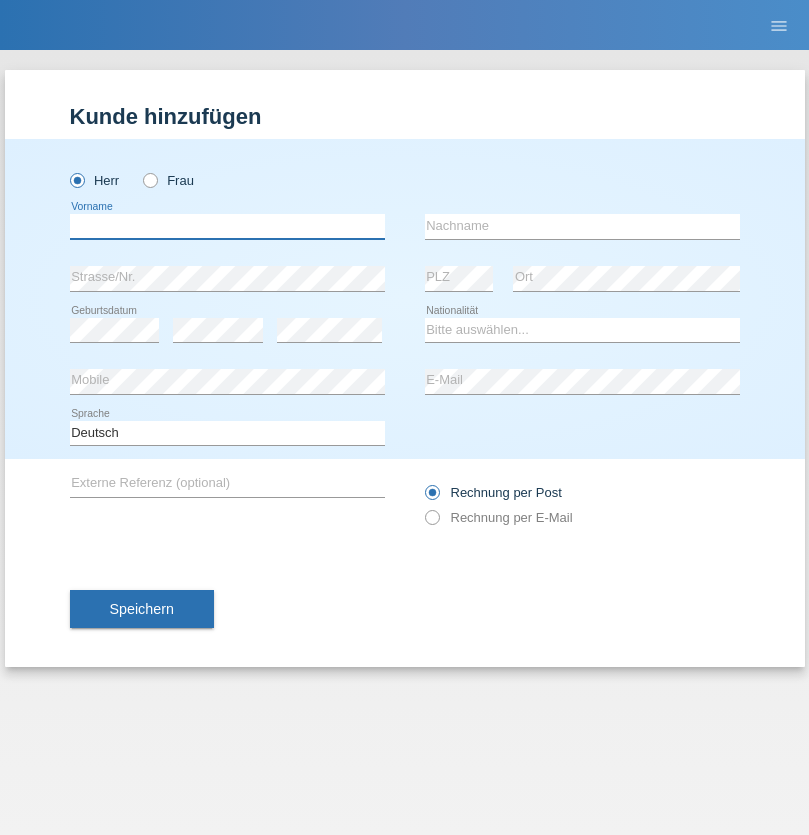 click at bounding box center [227, 226] 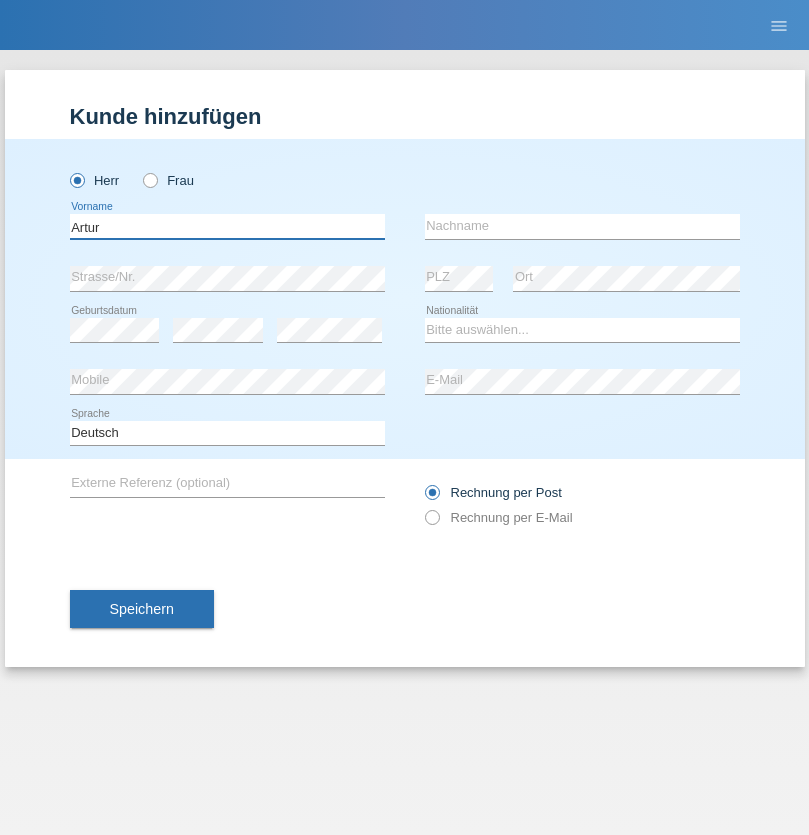 type on "Artur" 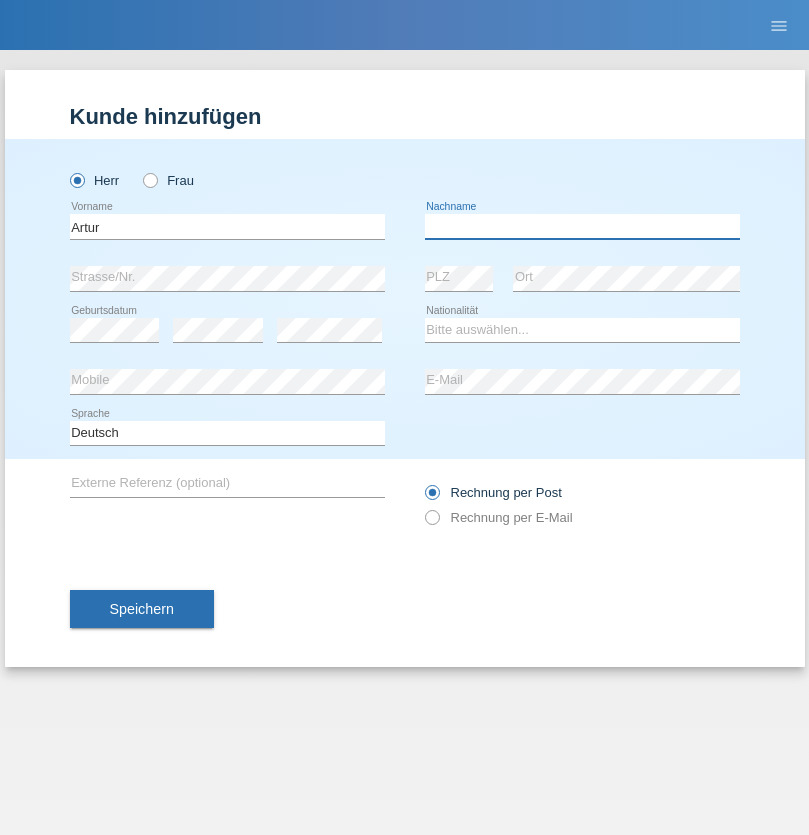click at bounding box center (582, 226) 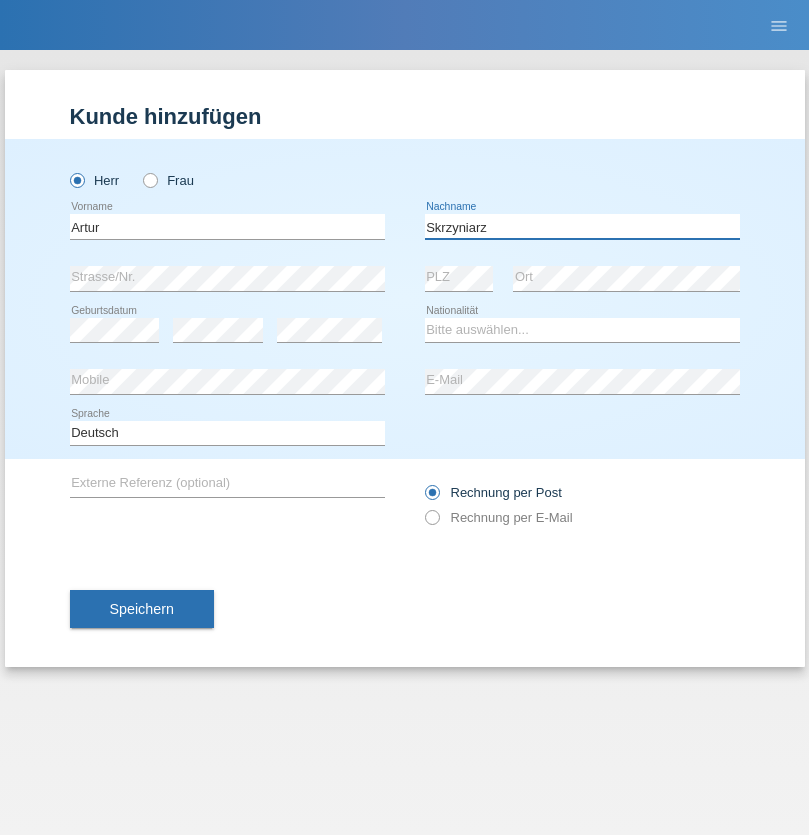 type on "Skrzyniarz" 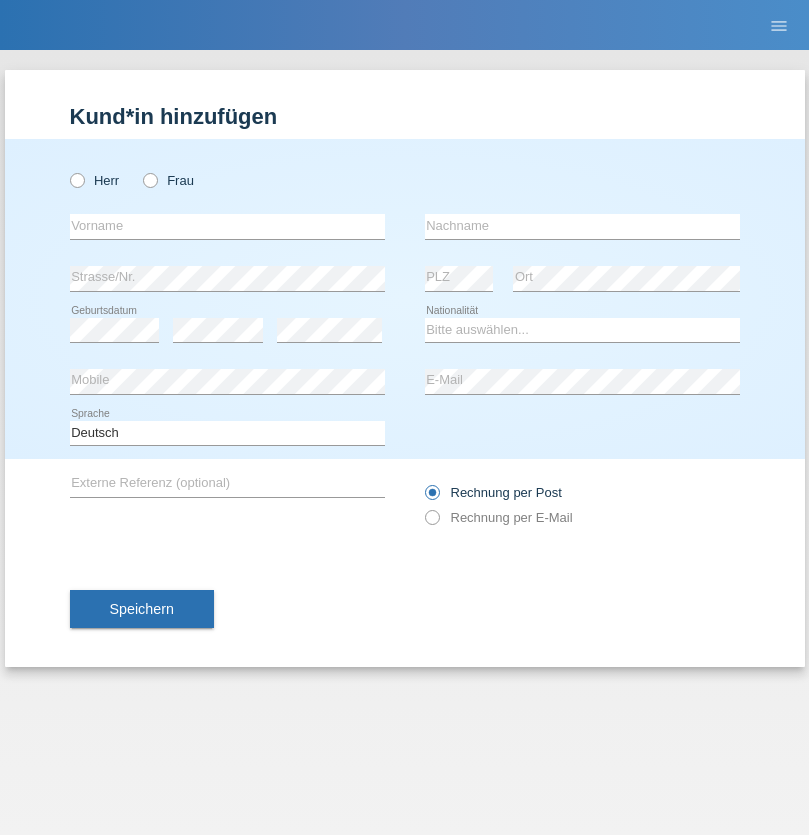 scroll, scrollTop: 0, scrollLeft: 0, axis: both 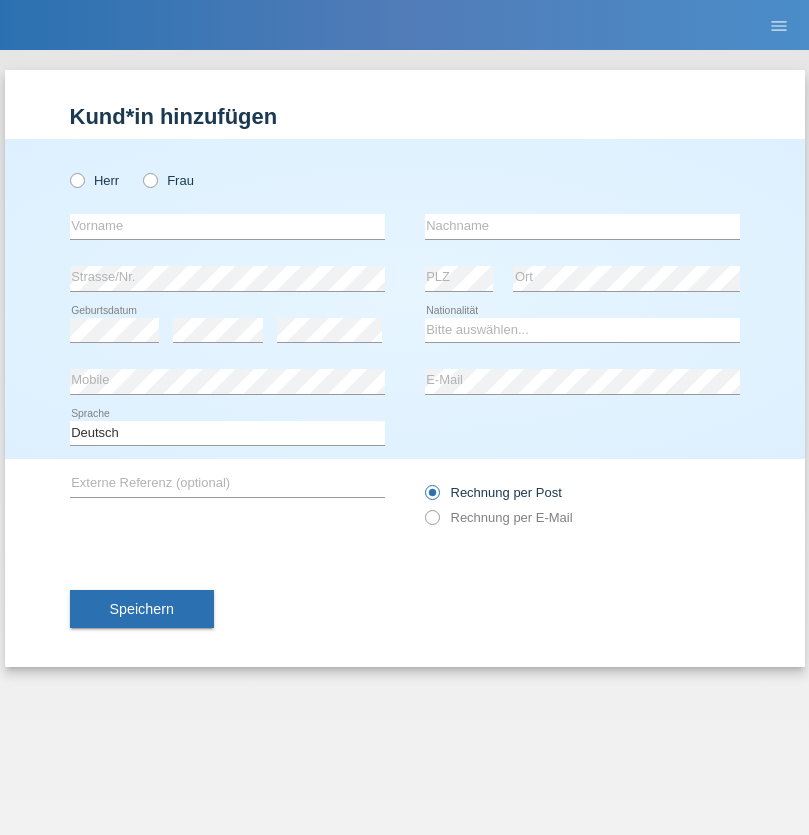 radio on "true" 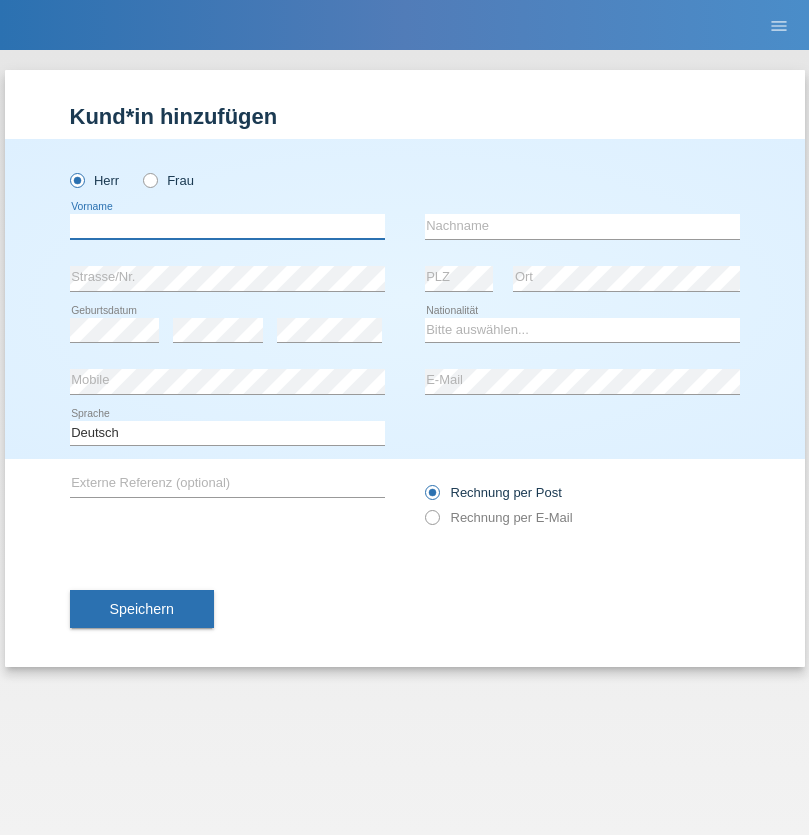 click at bounding box center (227, 226) 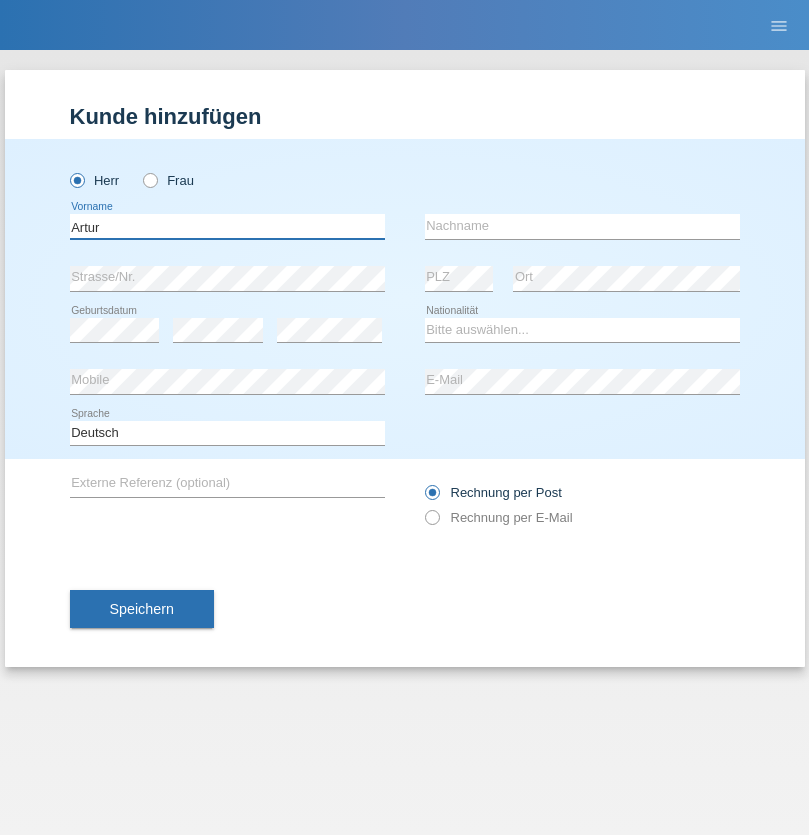 type on "Artur" 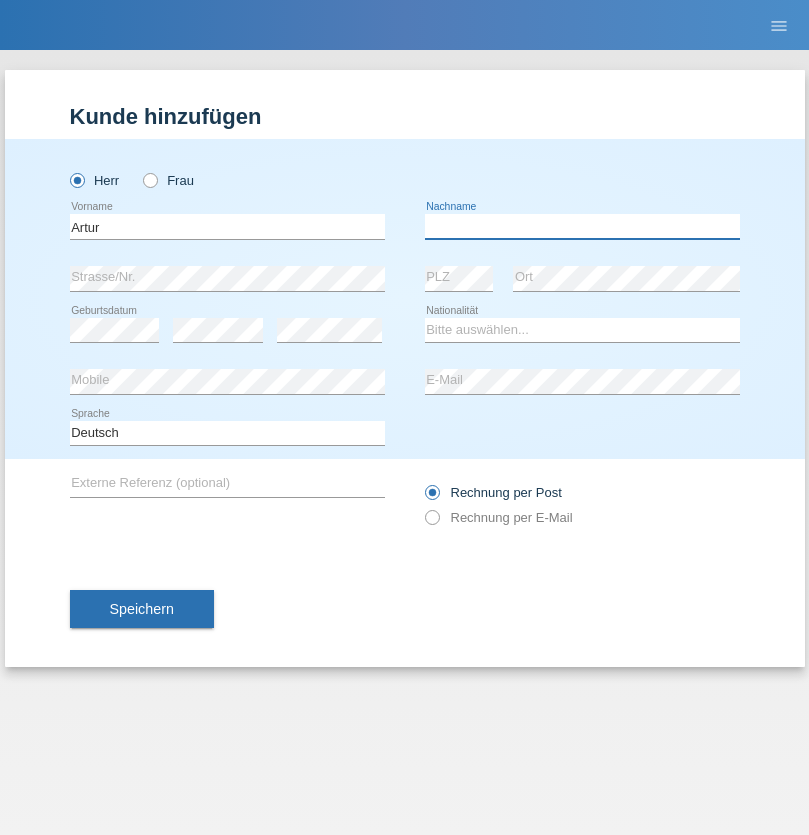click at bounding box center (582, 226) 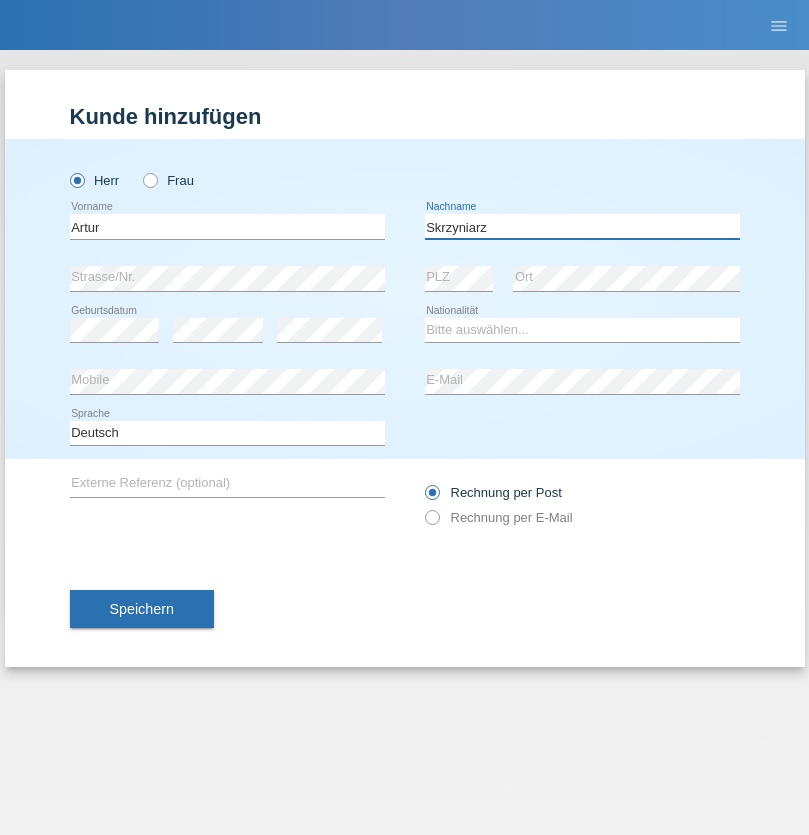 type on "Skrzyniarz" 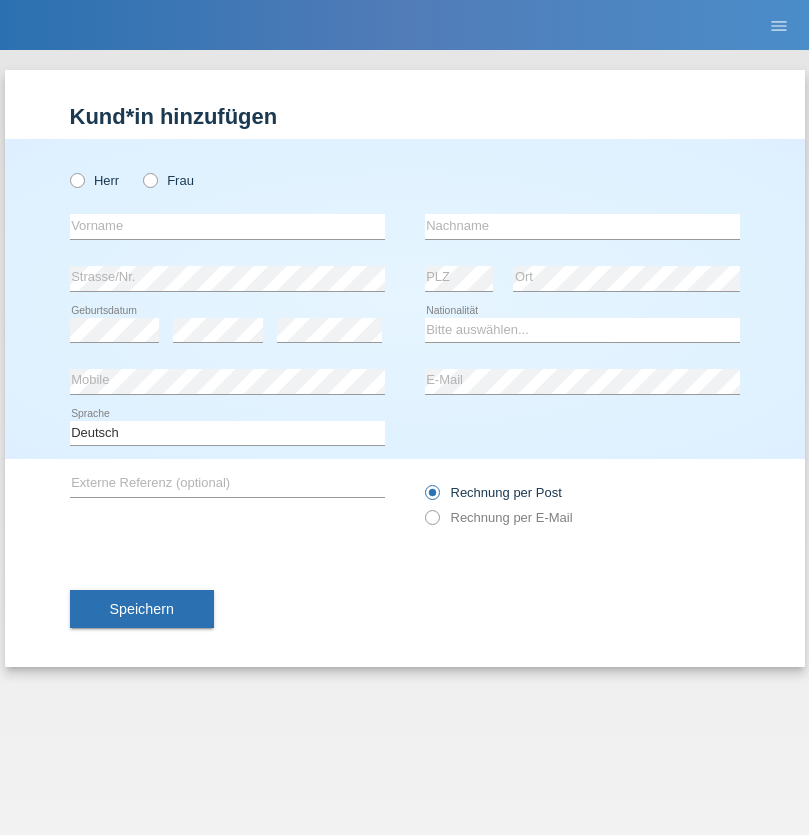 scroll, scrollTop: 0, scrollLeft: 0, axis: both 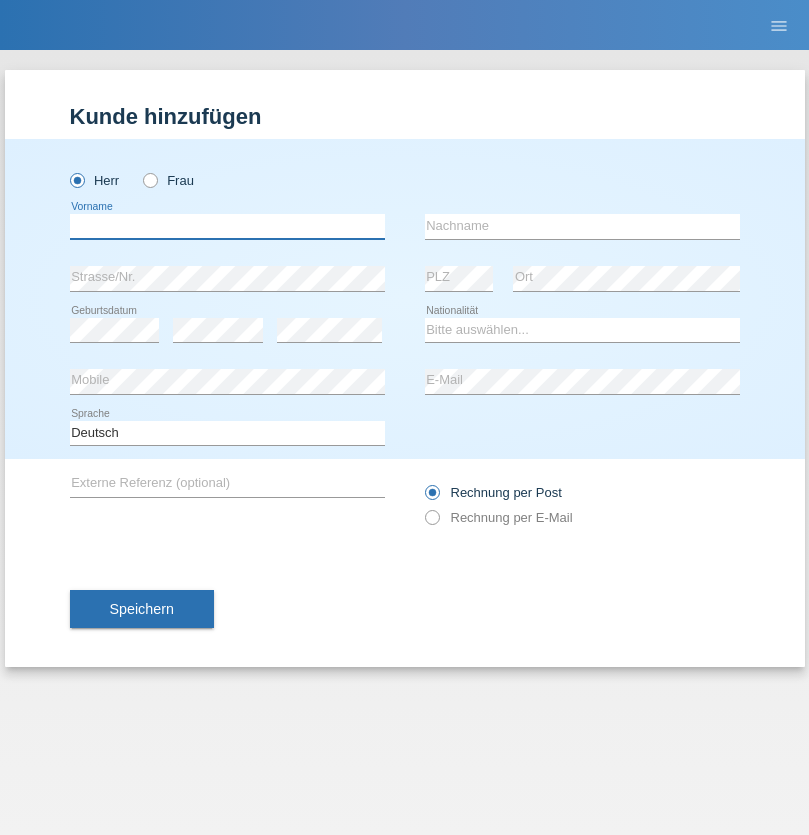 click at bounding box center (227, 226) 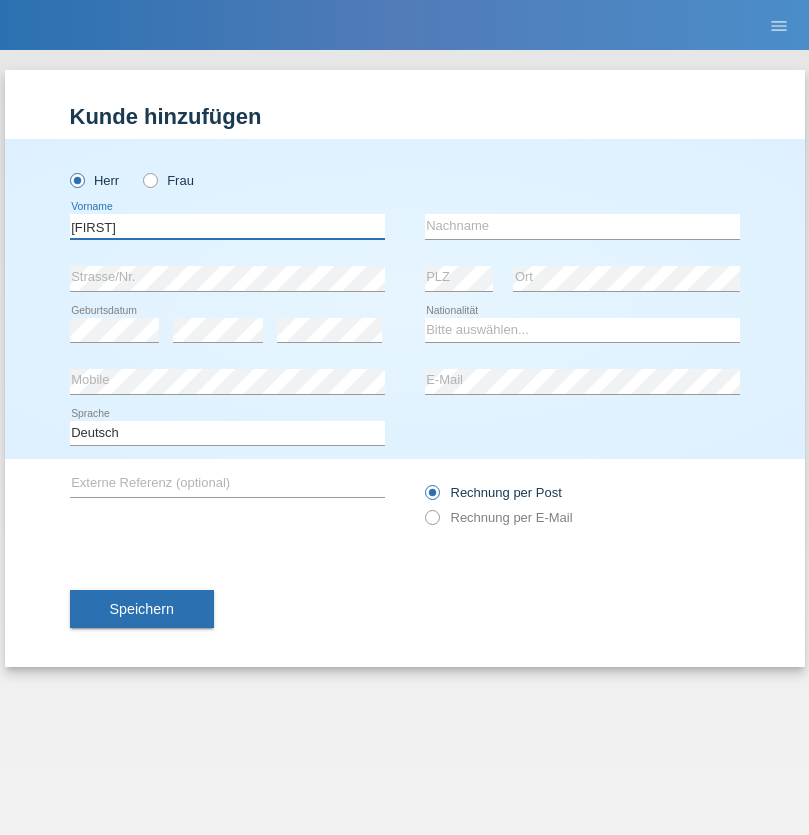 type on "Raffaele" 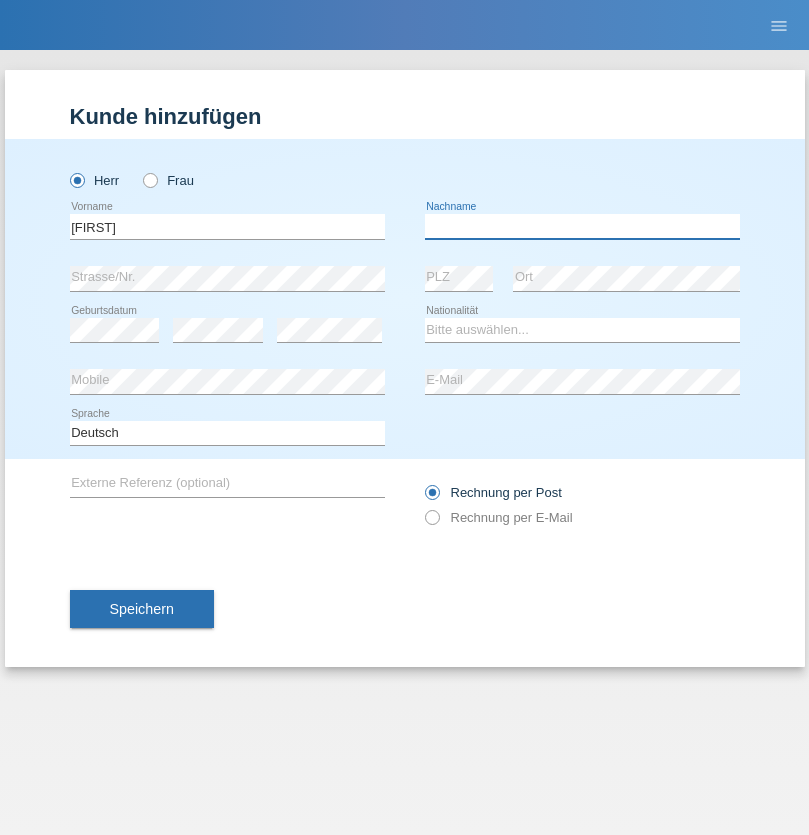 click at bounding box center [582, 226] 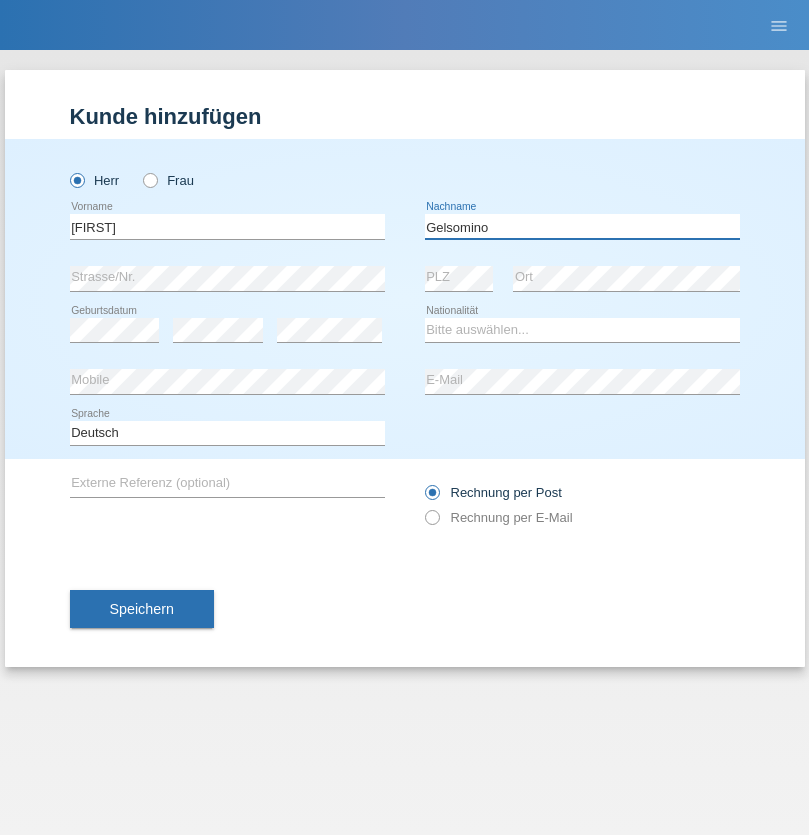 type on "Gelsomino" 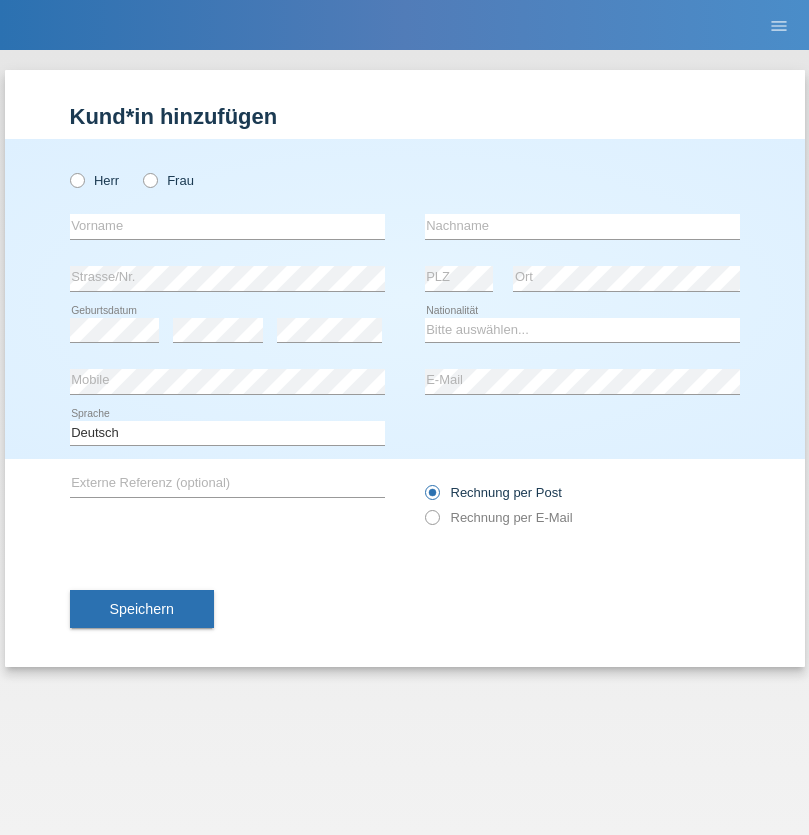 scroll, scrollTop: 0, scrollLeft: 0, axis: both 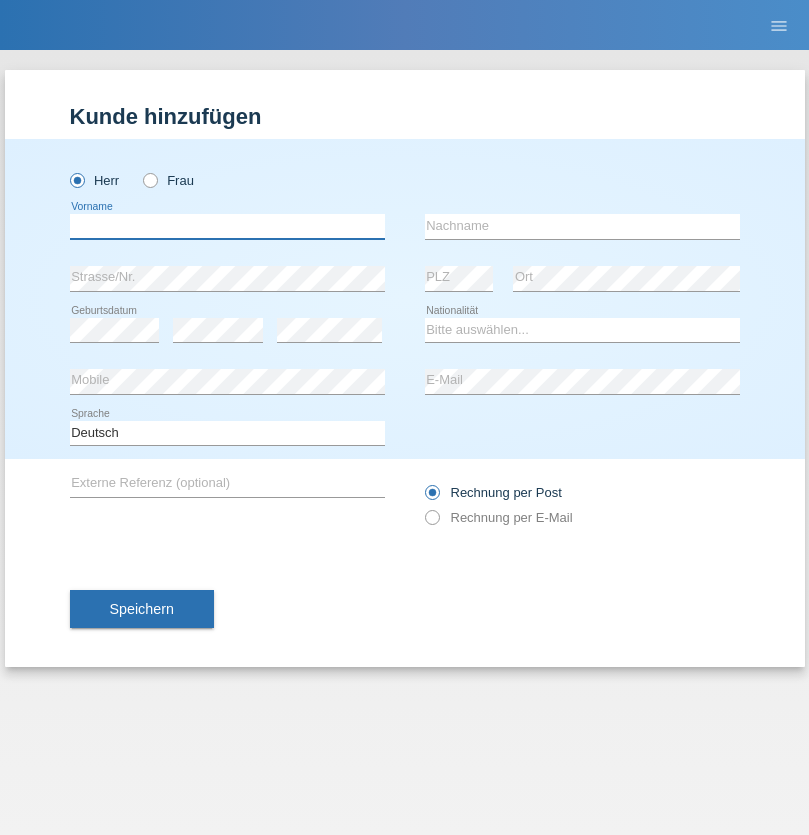 click at bounding box center (227, 226) 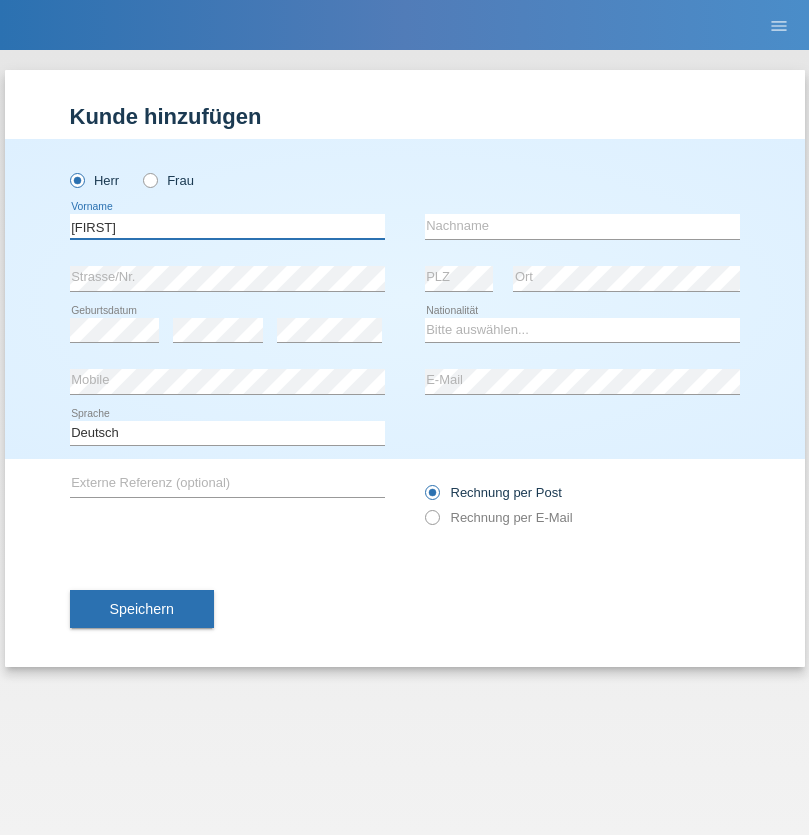 type on "[FIRST]" 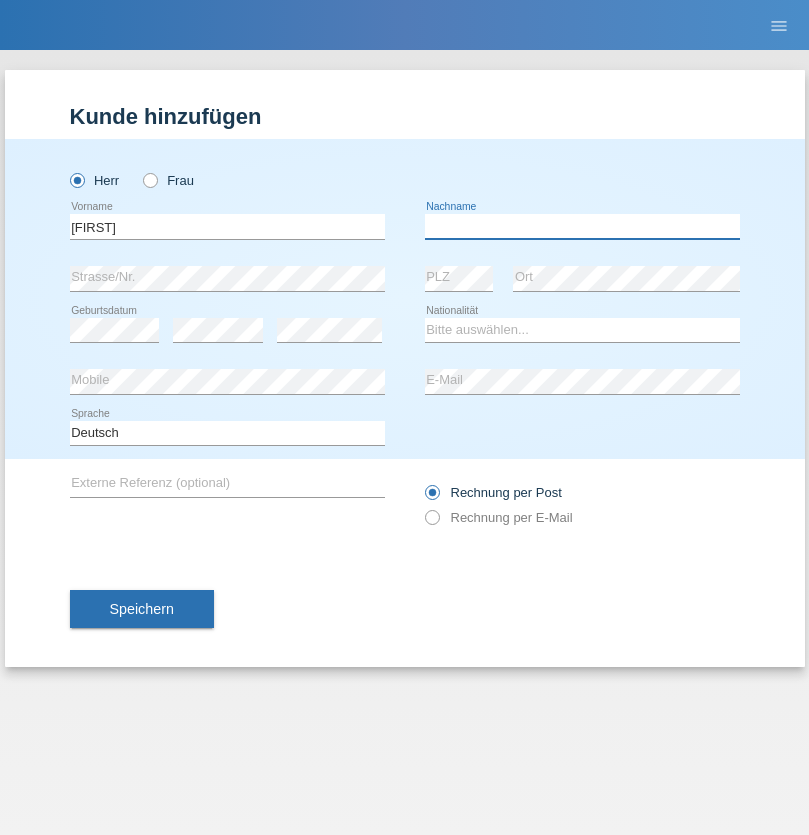 click at bounding box center (582, 226) 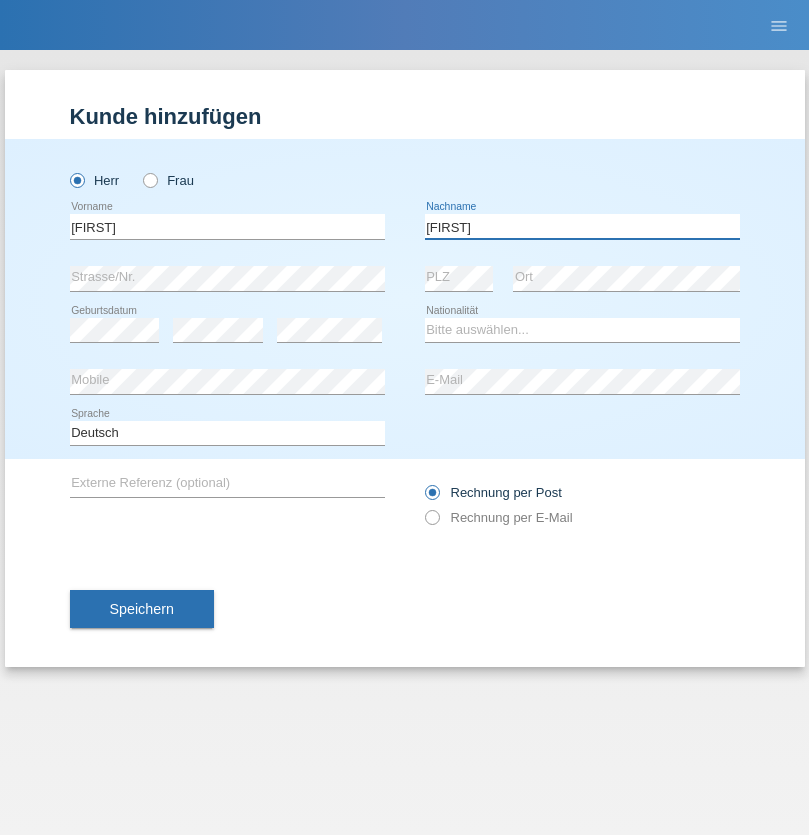 type on "[FIRST]" 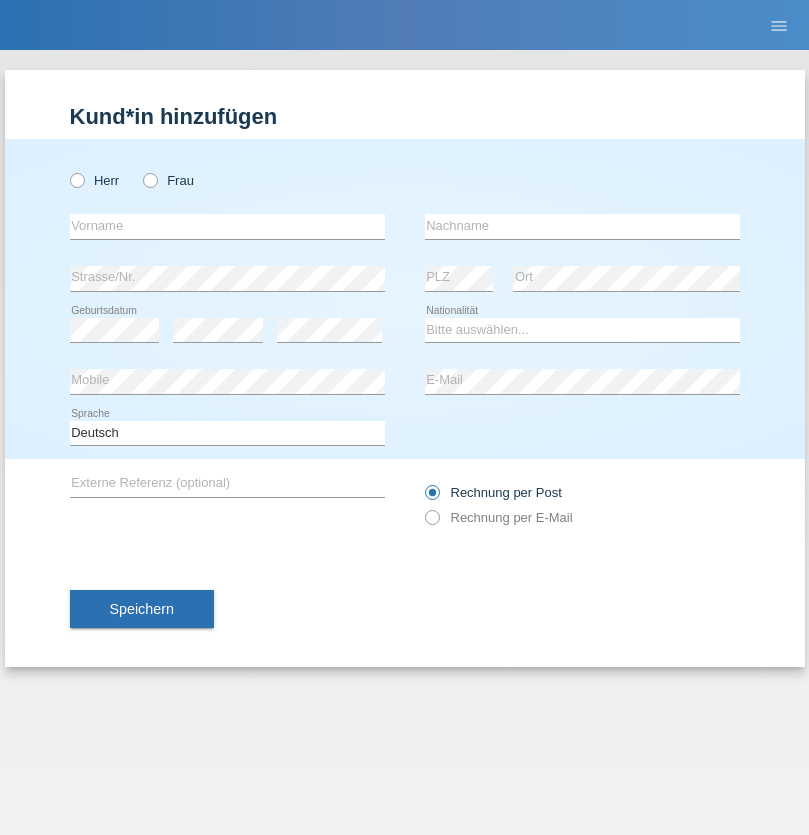 scroll, scrollTop: 0, scrollLeft: 0, axis: both 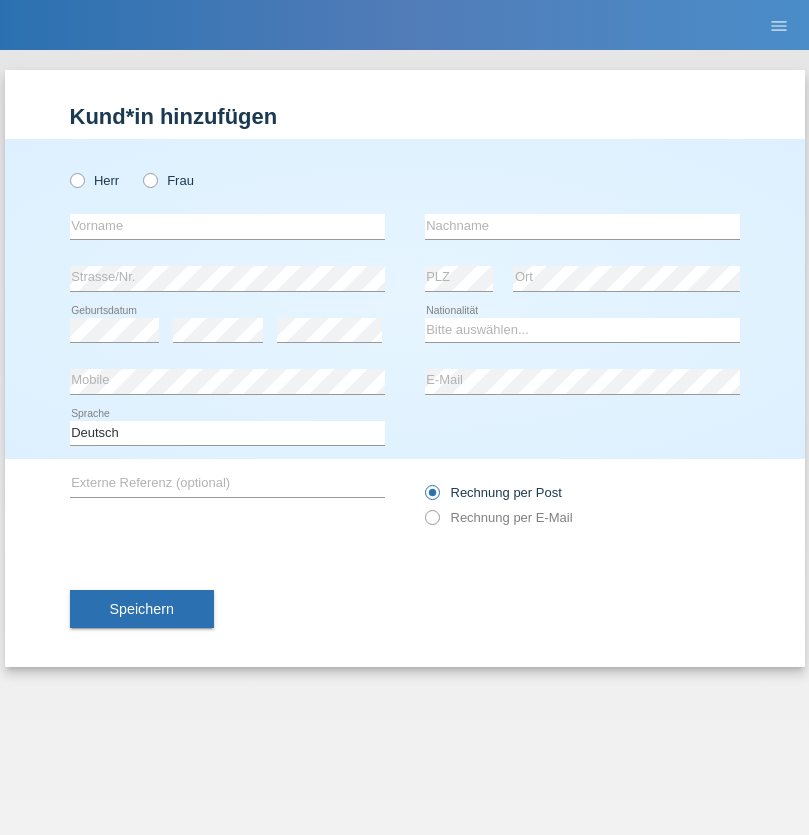radio on "true" 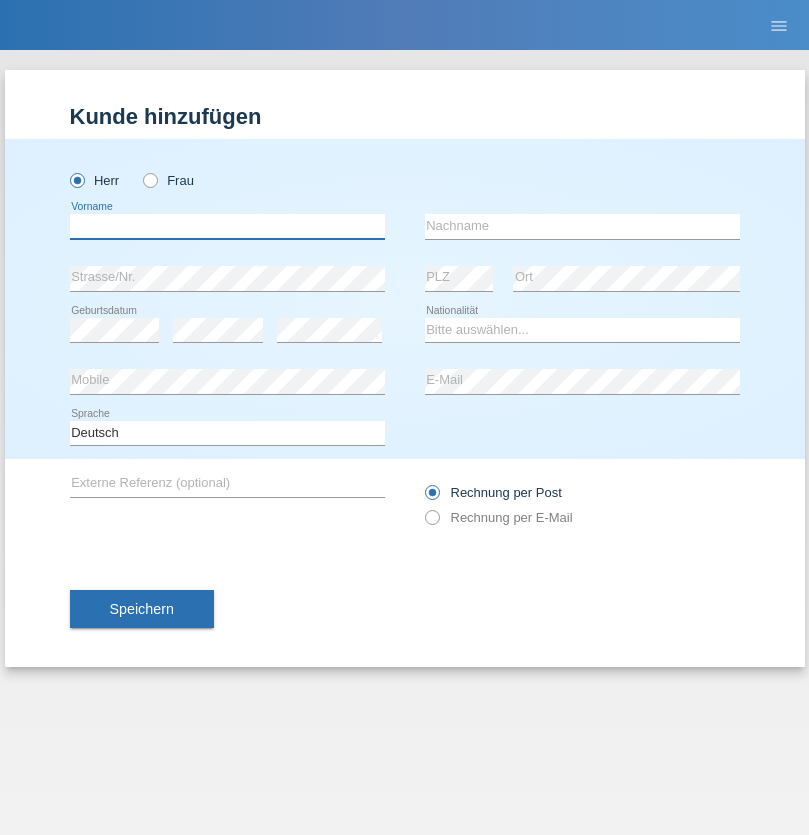 click at bounding box center [227, 226] 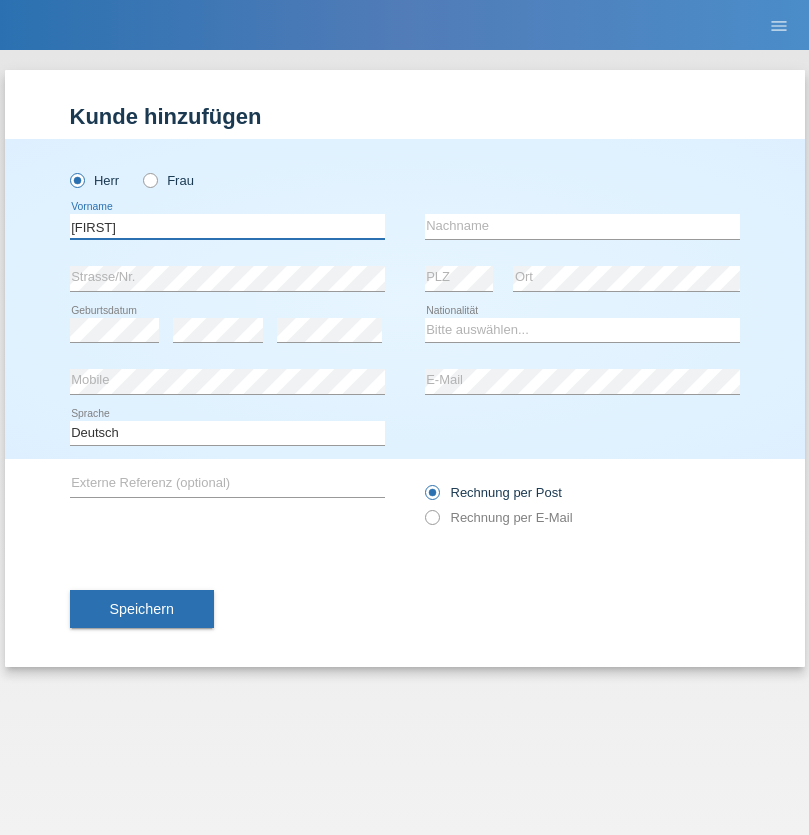 type on "Baran" 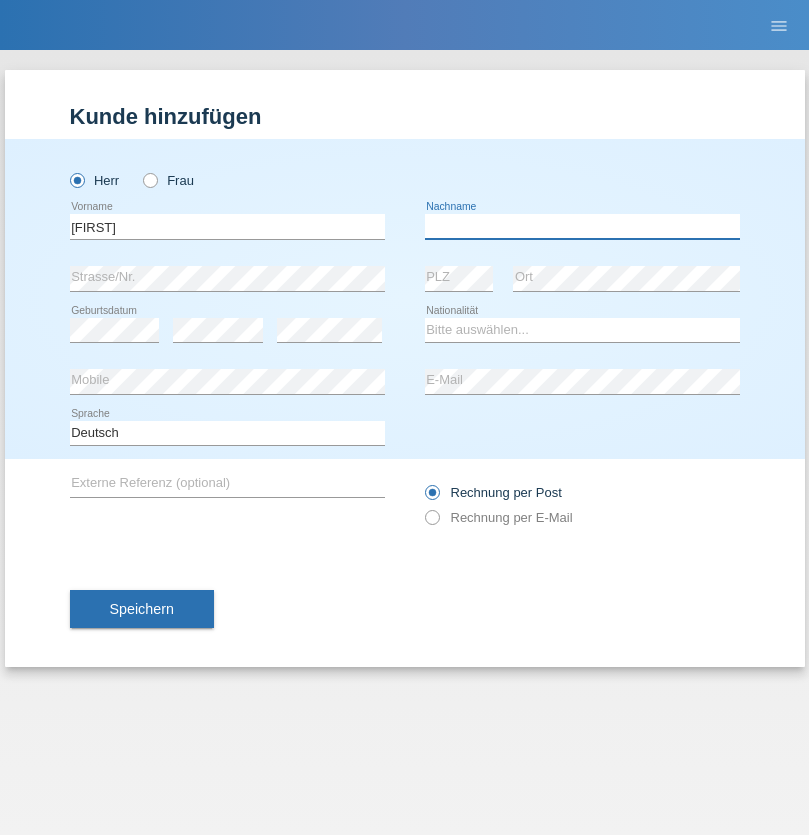 click at bounding box center (582, 226) 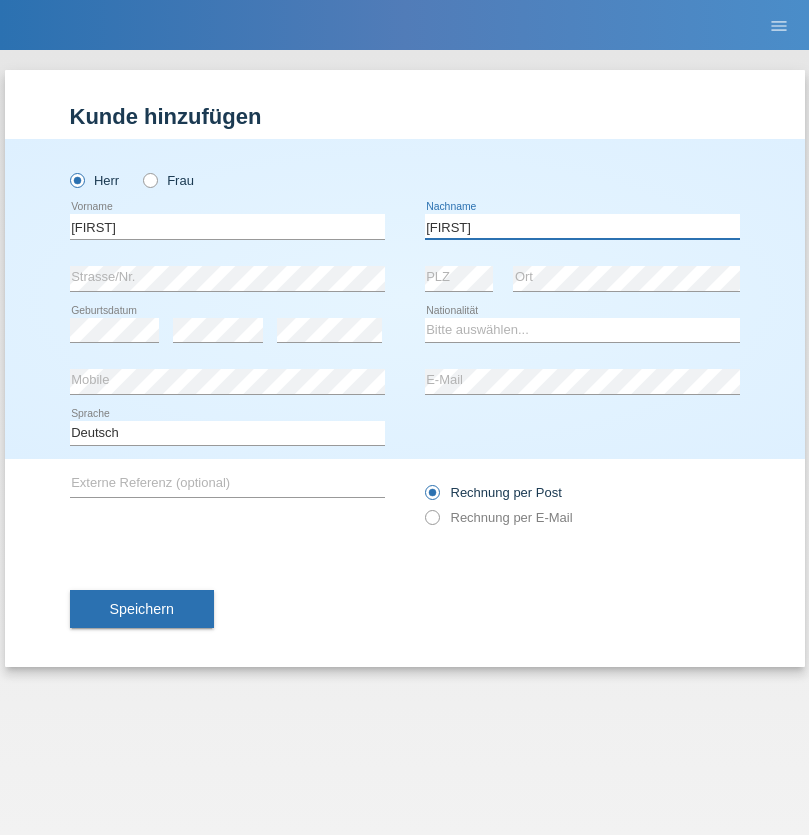 type on "Ayaz" 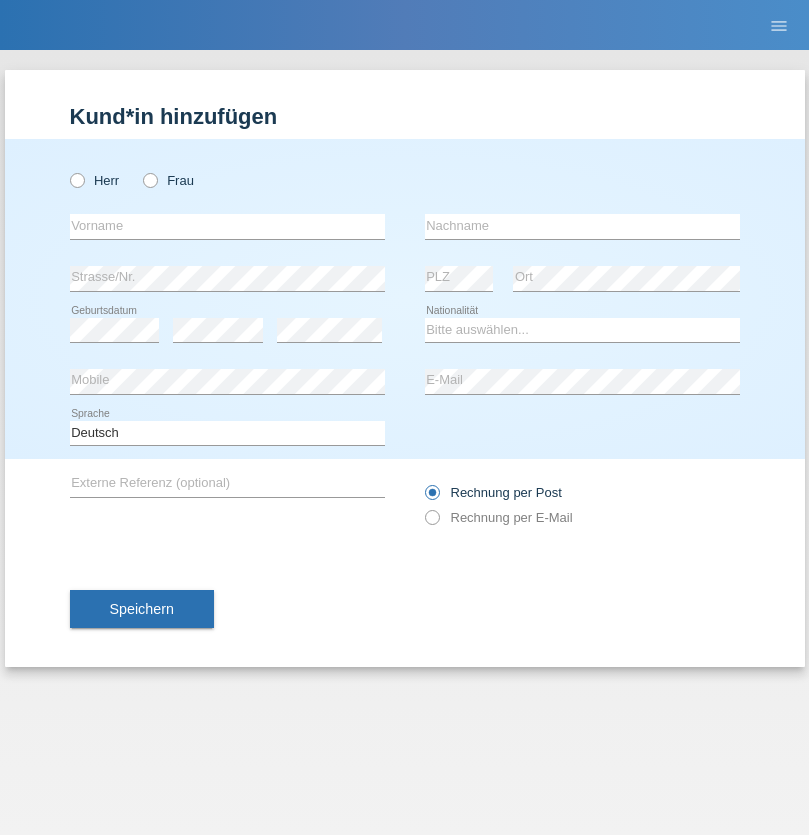 scroll, scrollTop: 0, scrollLeft: 0, axis: both 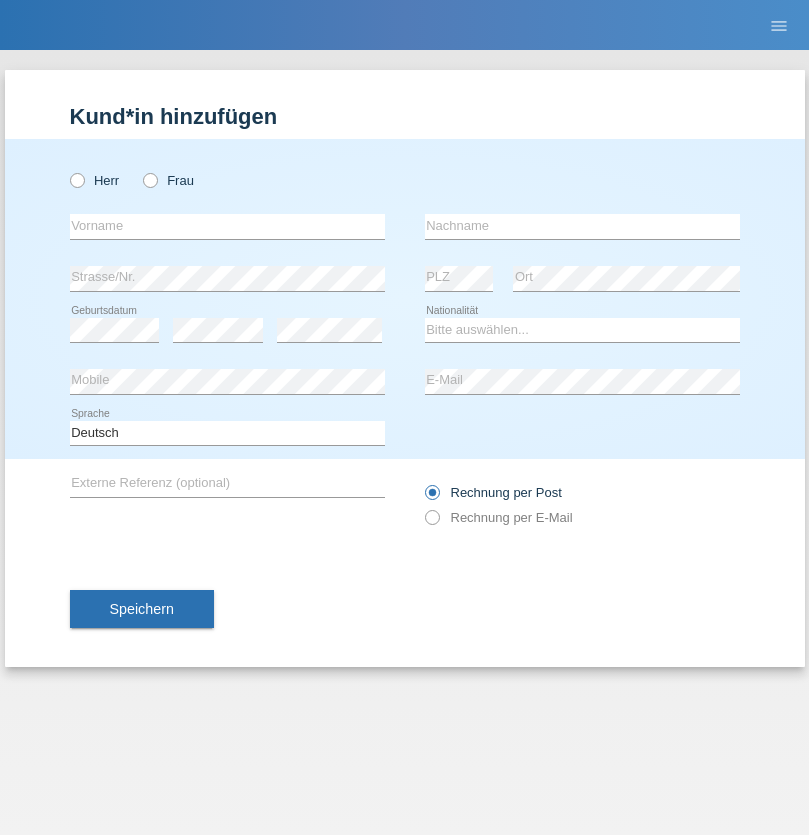 radio on "true" 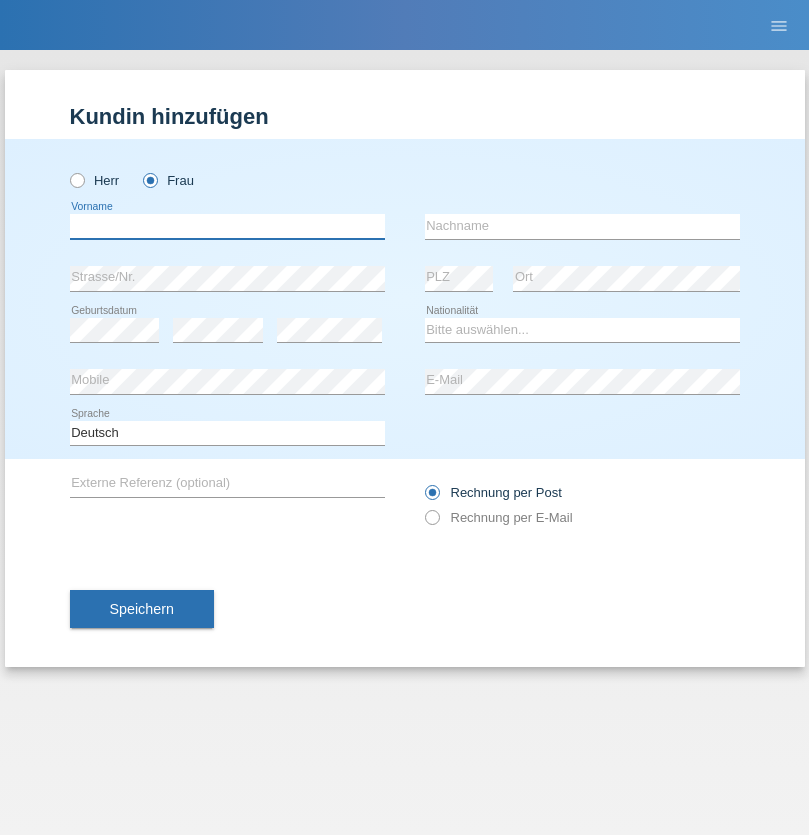 click at bounding box center [227, 226] 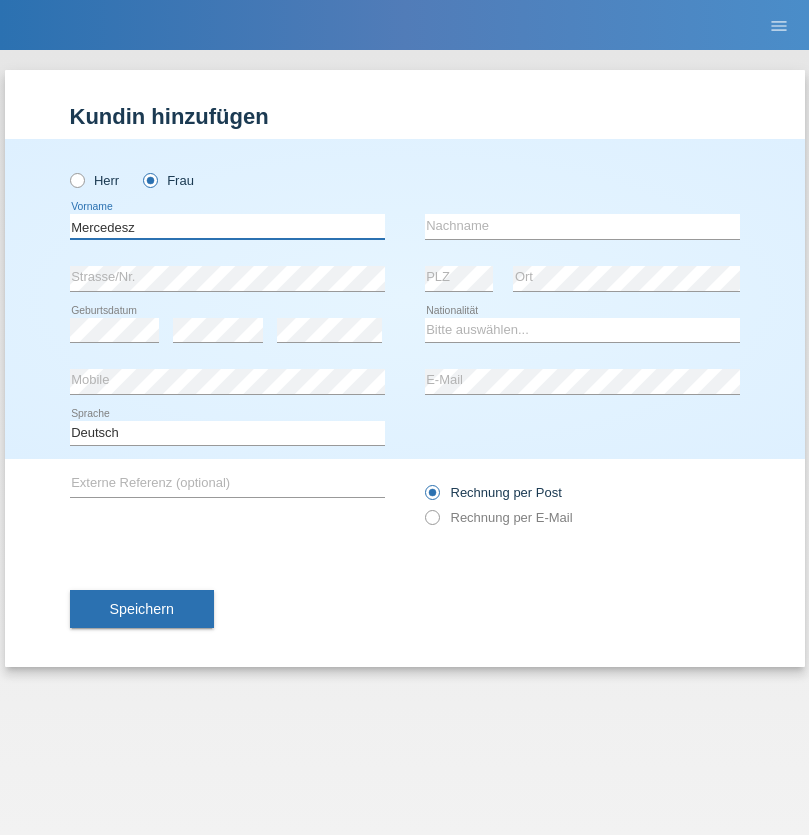 type on "Mercedesz" 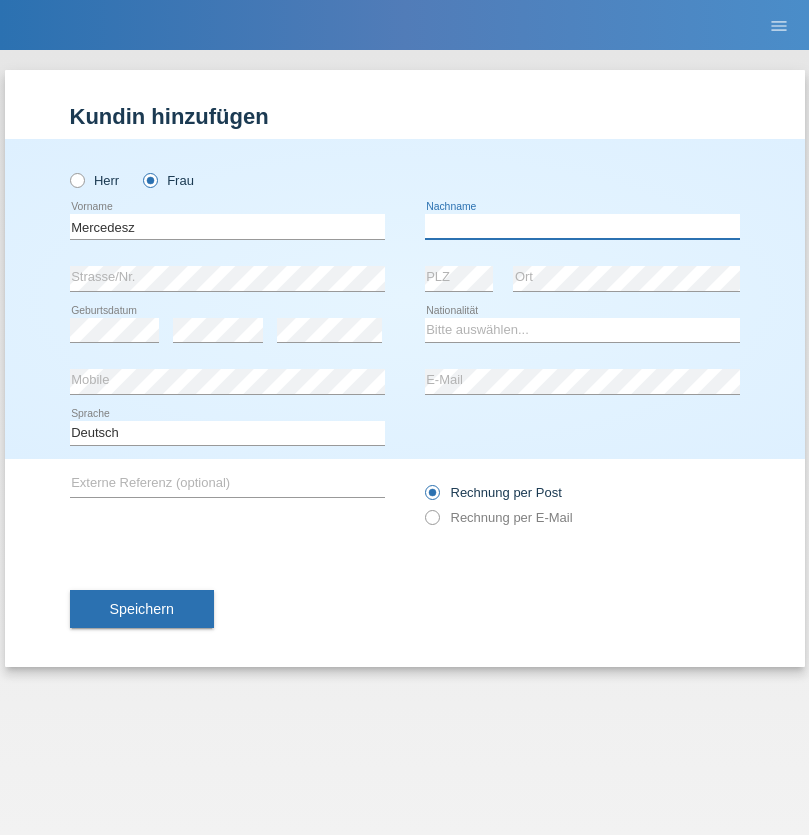 click at bounding box center [582, 226] 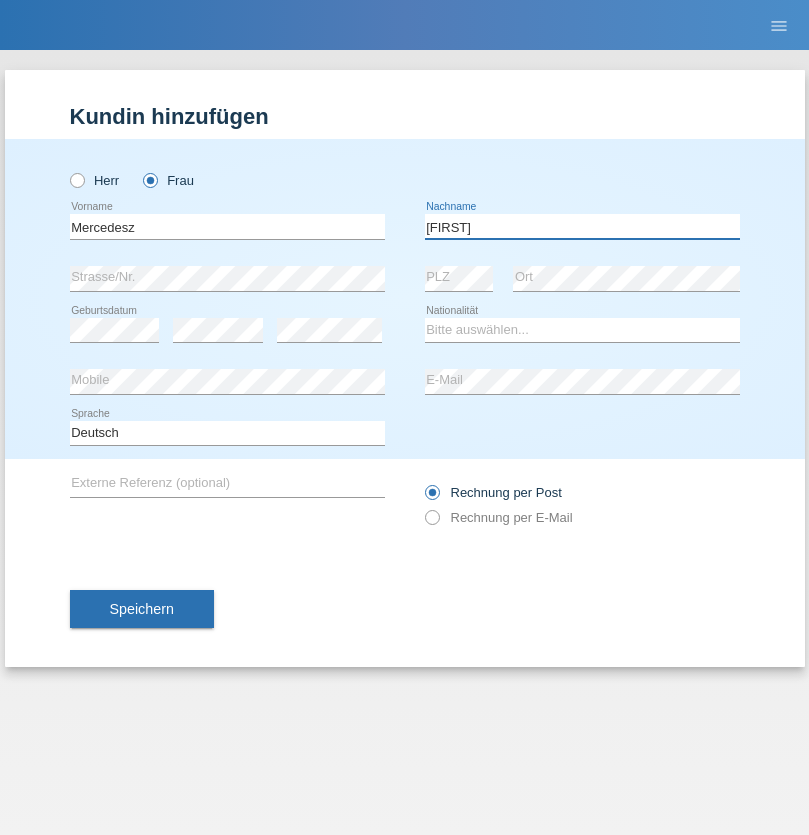 type on "[FIRST]" 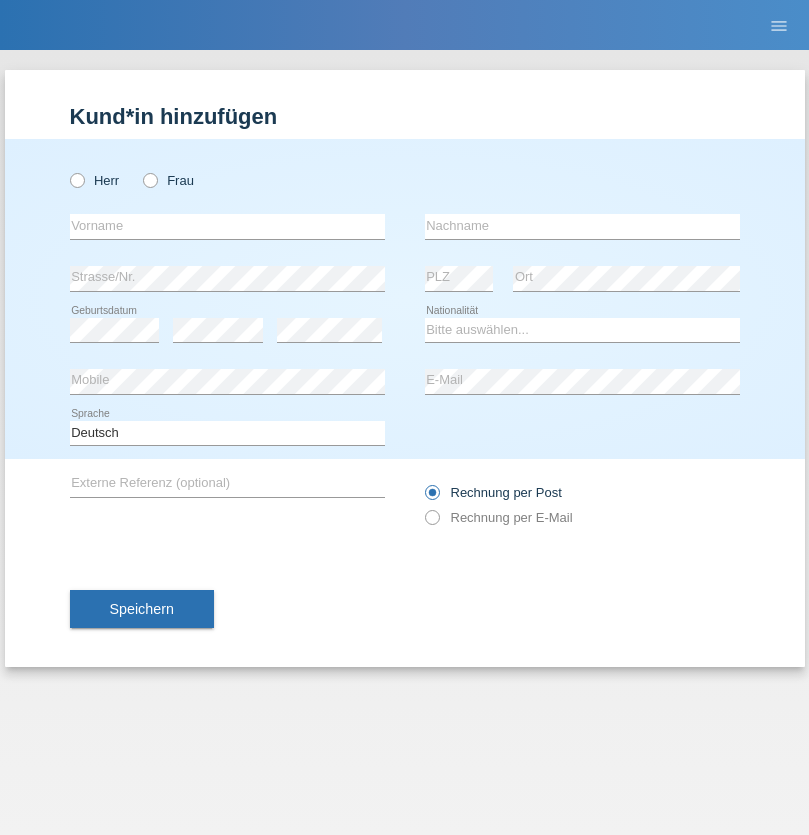 scroll, scrollTop: 0, scrollLeft: 0, axis: both 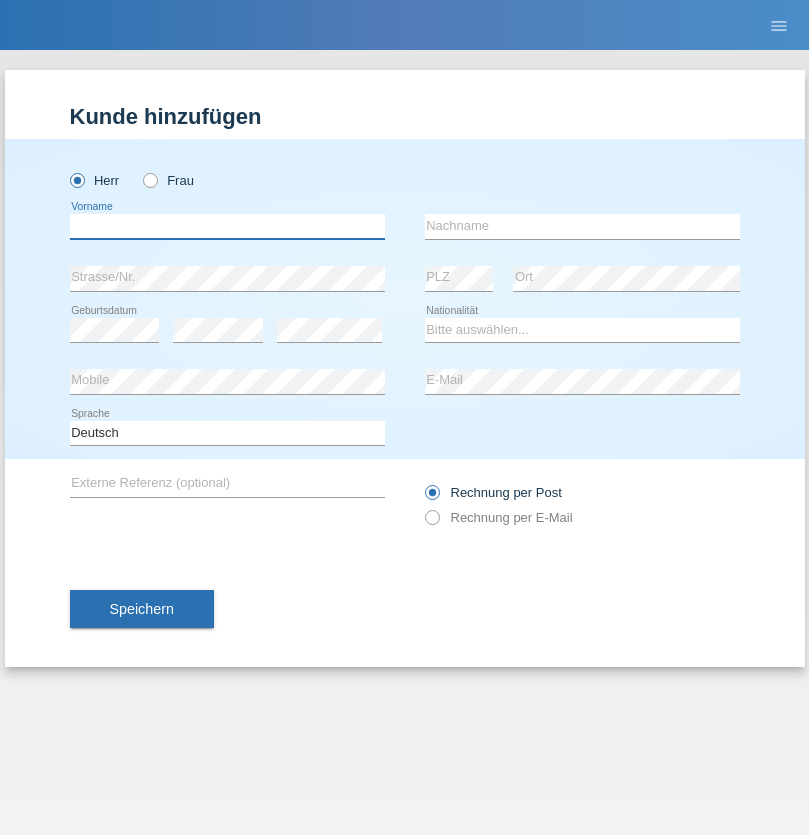 click at bounding box center [227, 226] 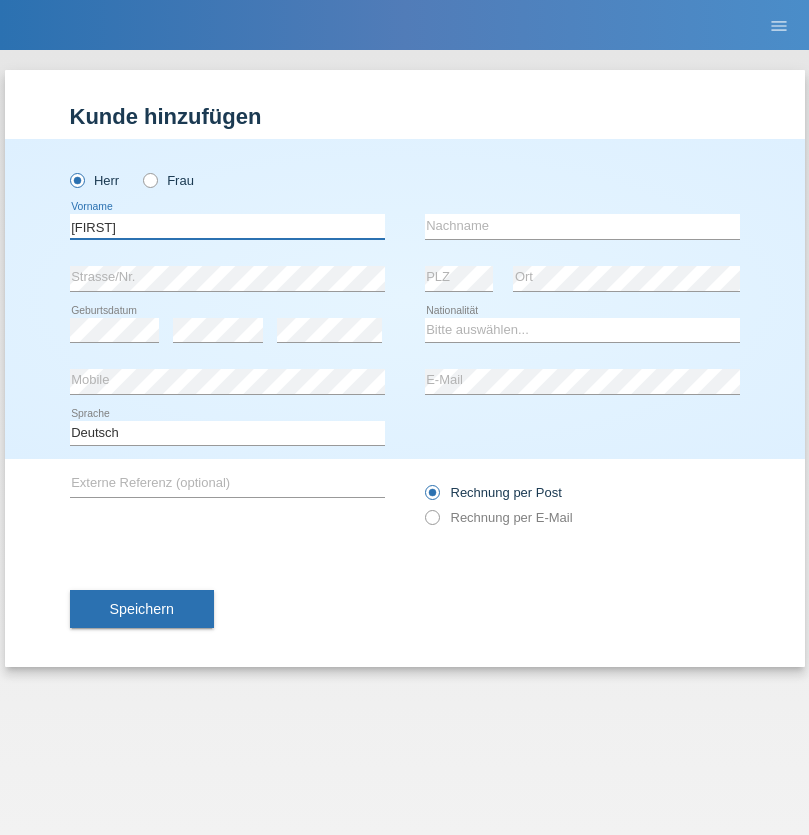 type on "[FIRST]" 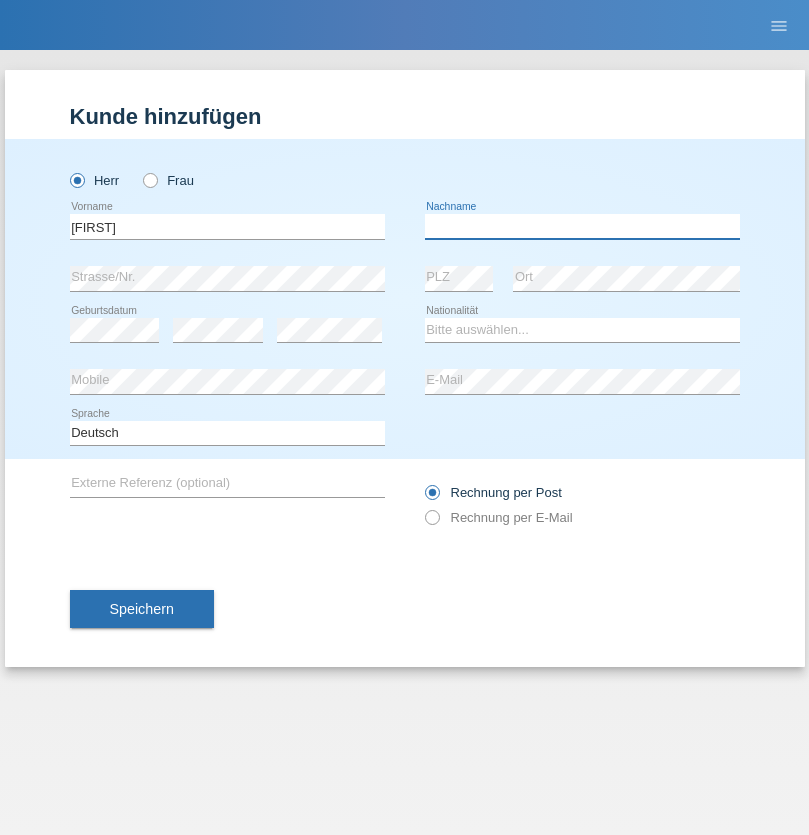 click at bounding box center (582, 226) 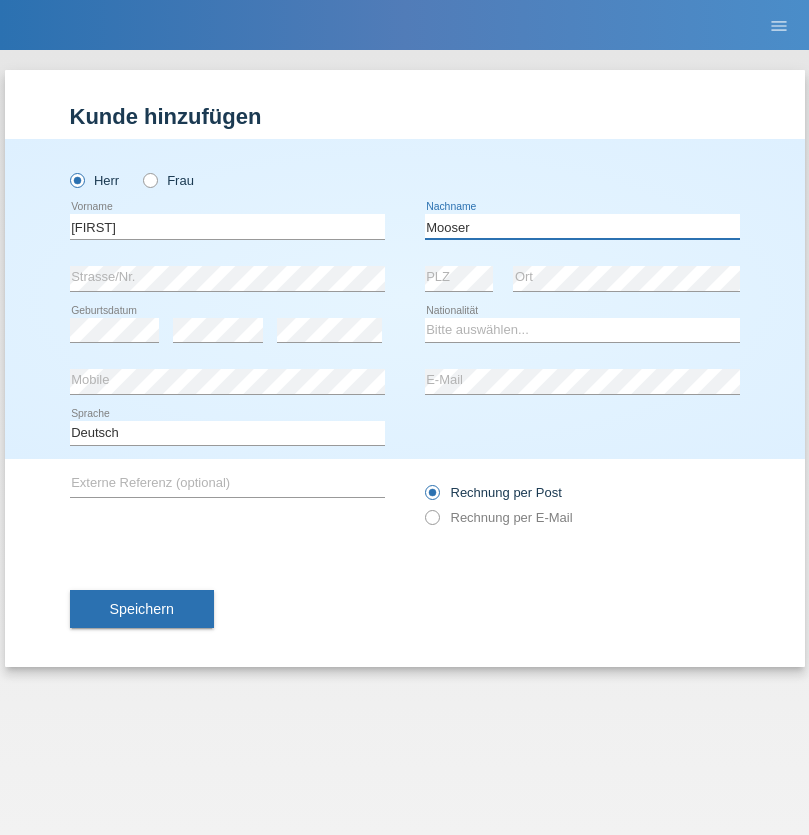 type on "Mooser" 